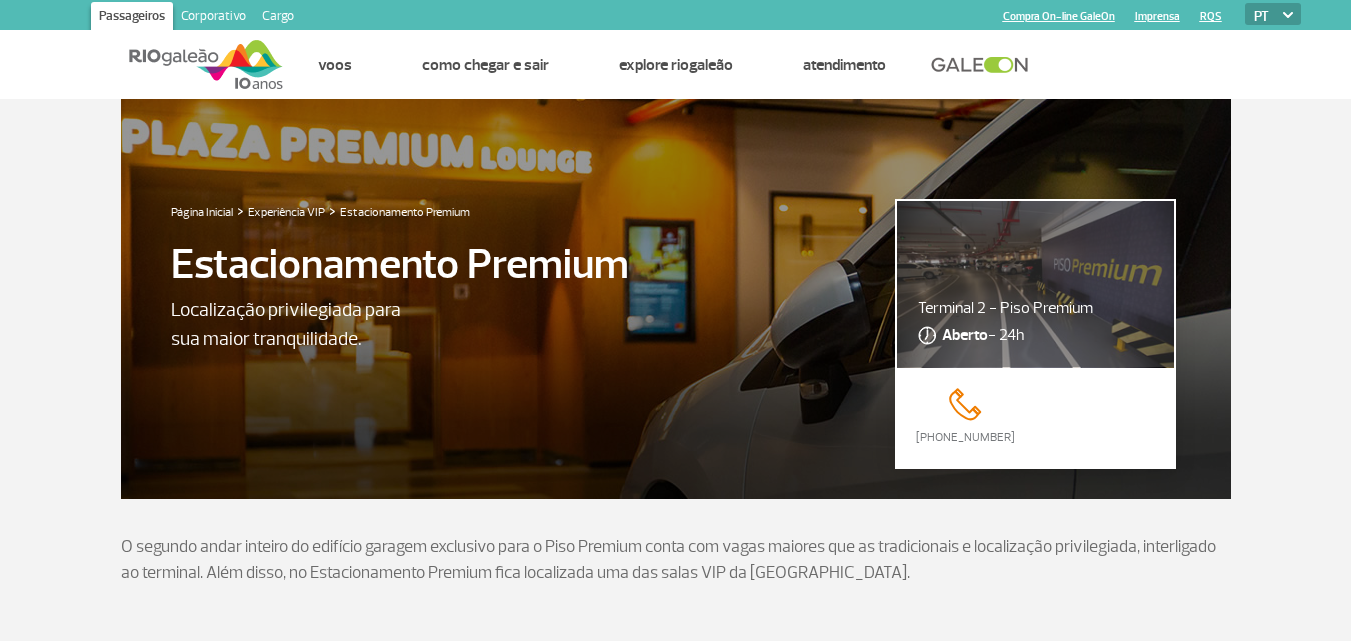 scroll, scrollTop: 0, scrollLeft: 0, axis: both 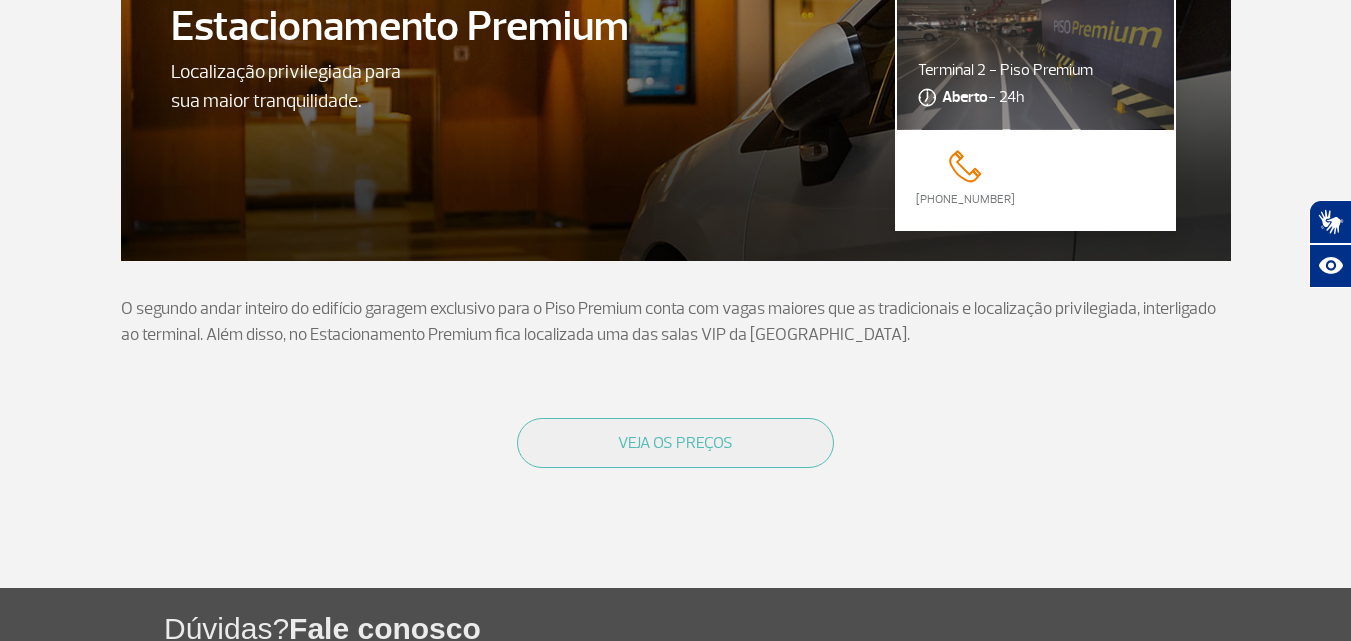 click on "VEJA OS PREÇOS" at bounding box center (675, 443) 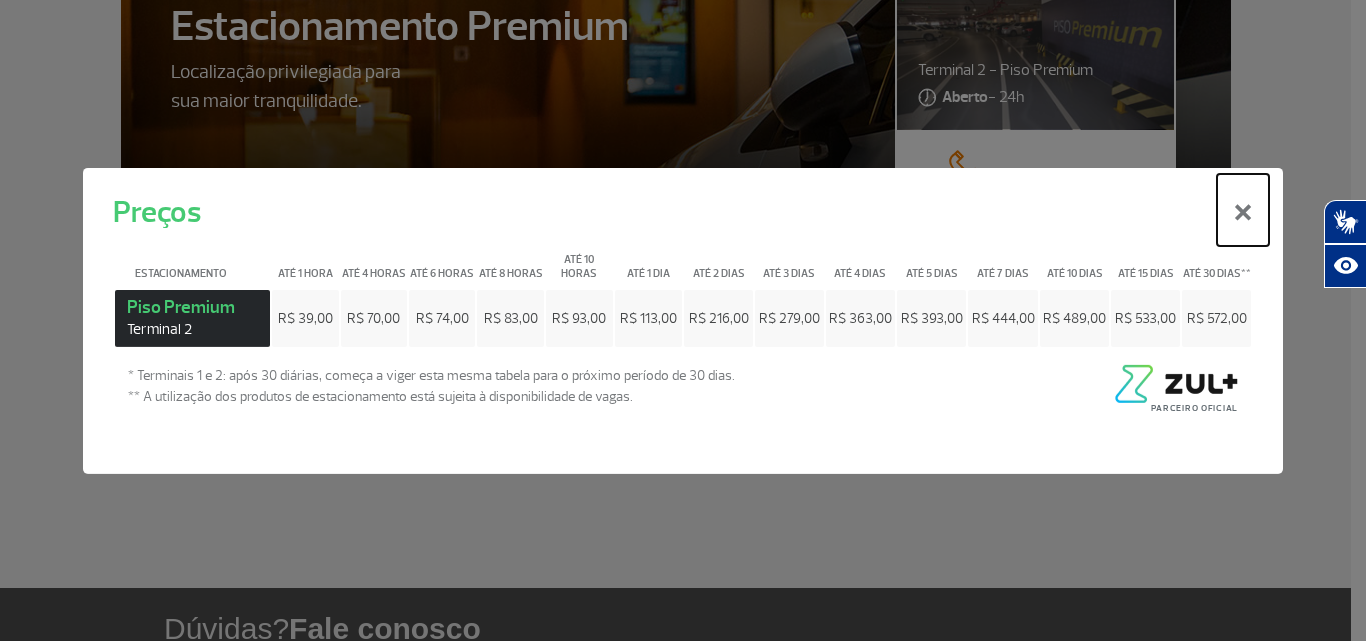click on "×" at bounding box center (1243, 209) 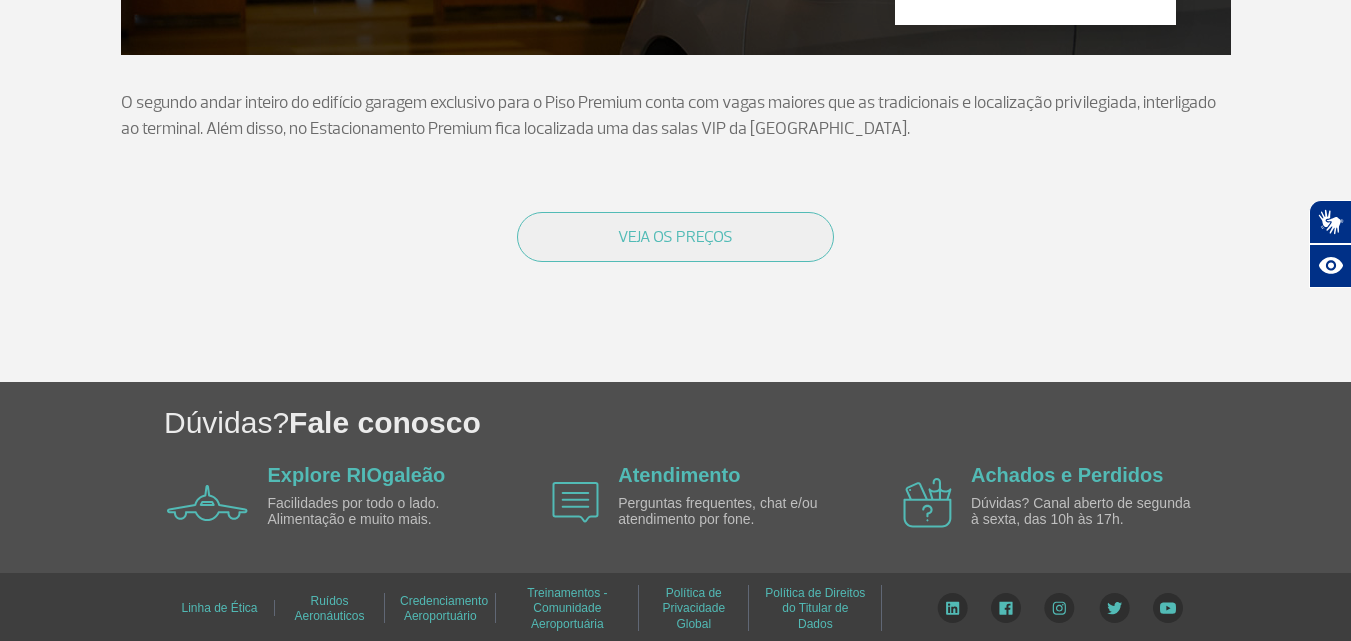 scroll, scrollTop: 449, scrollLeft: 0, axis: vertical 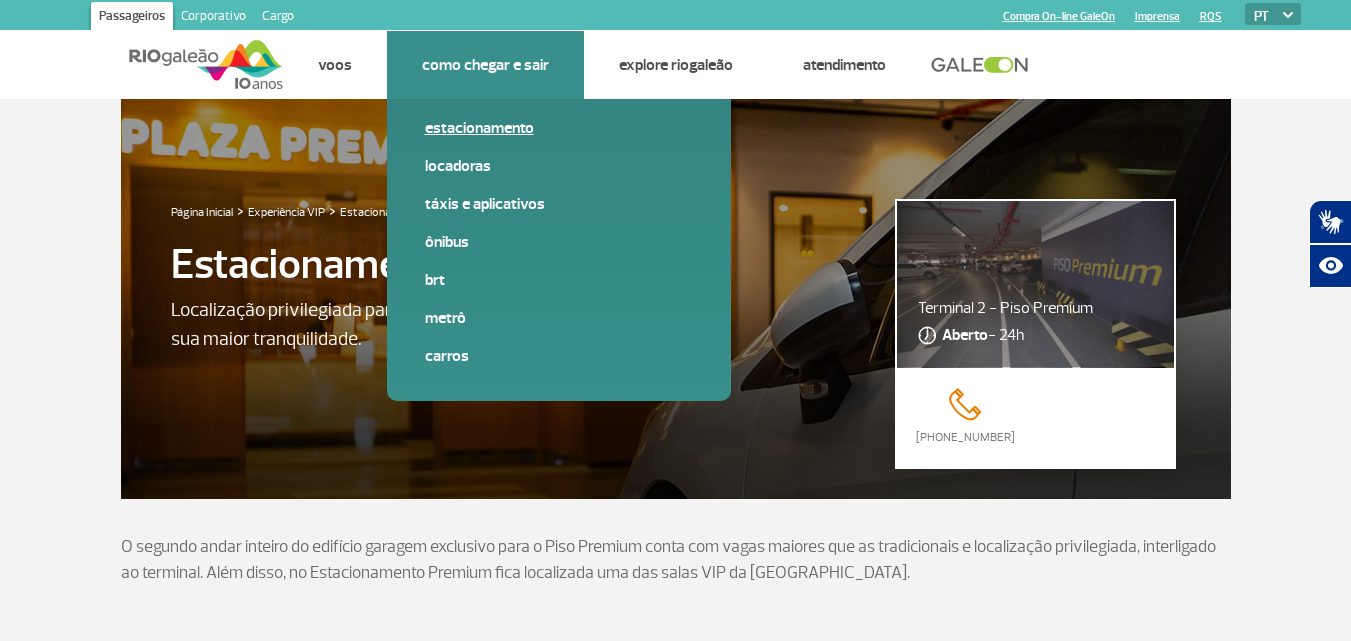 click on "Estacionamento" at bounding box center [559, 128] 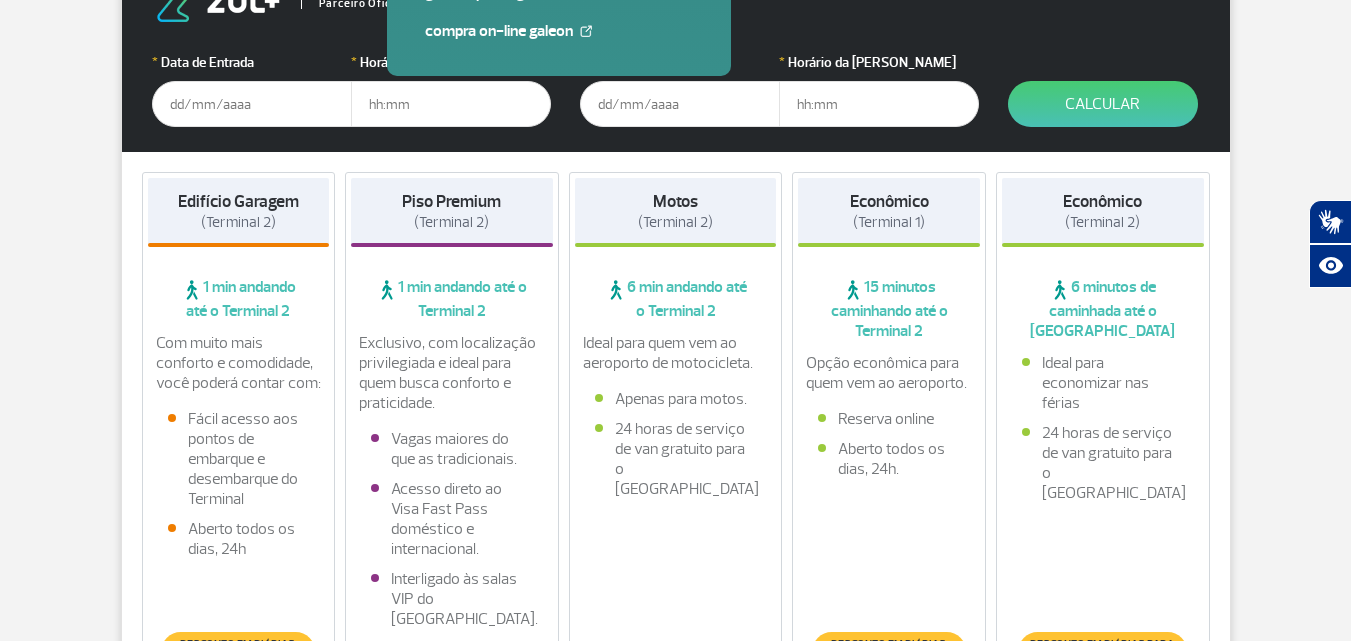 scroll, scrollTop: 495, scrollLeft: 0, axis: vertical 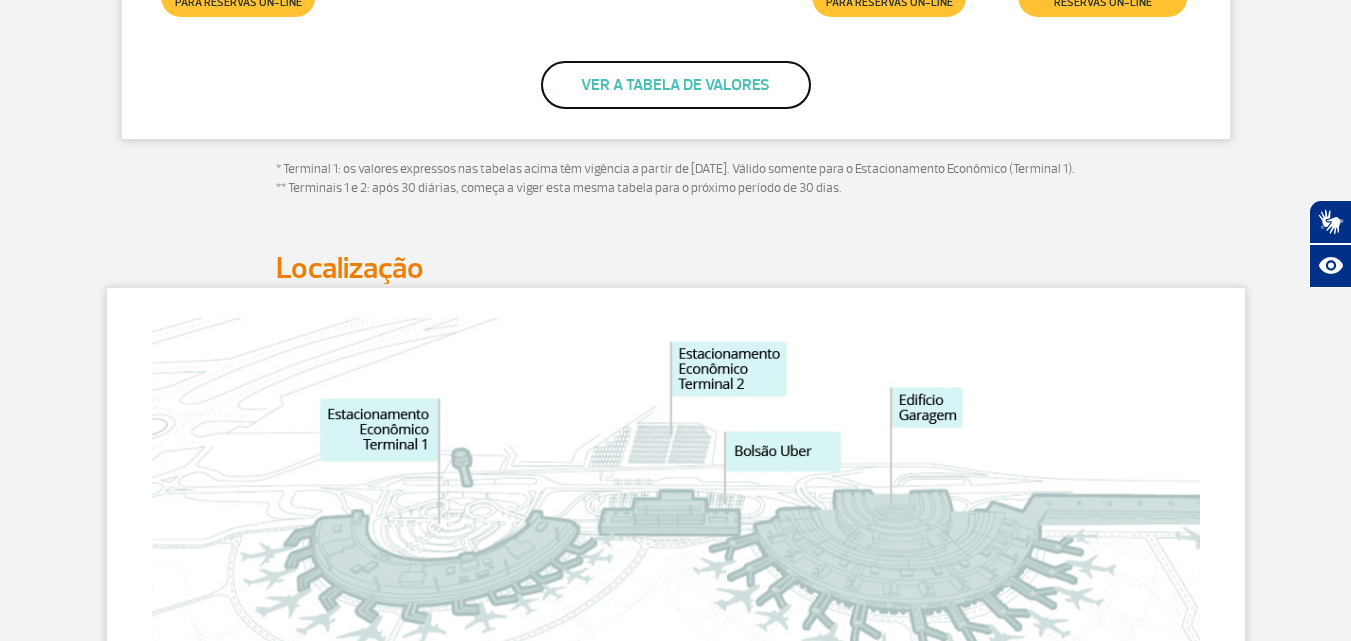 click on "Ver a tabela de valores" at bounding box center [676, 85] 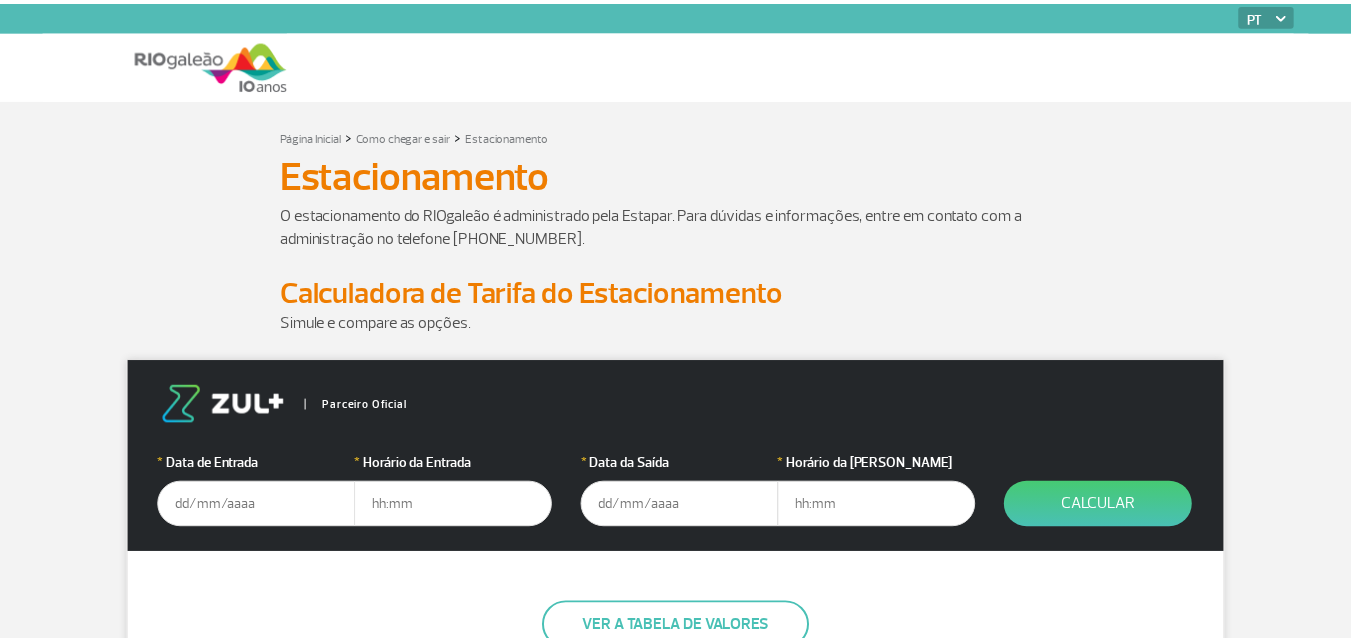 scroll, scrollTop: 0, scrollLeft: 0, axis: both 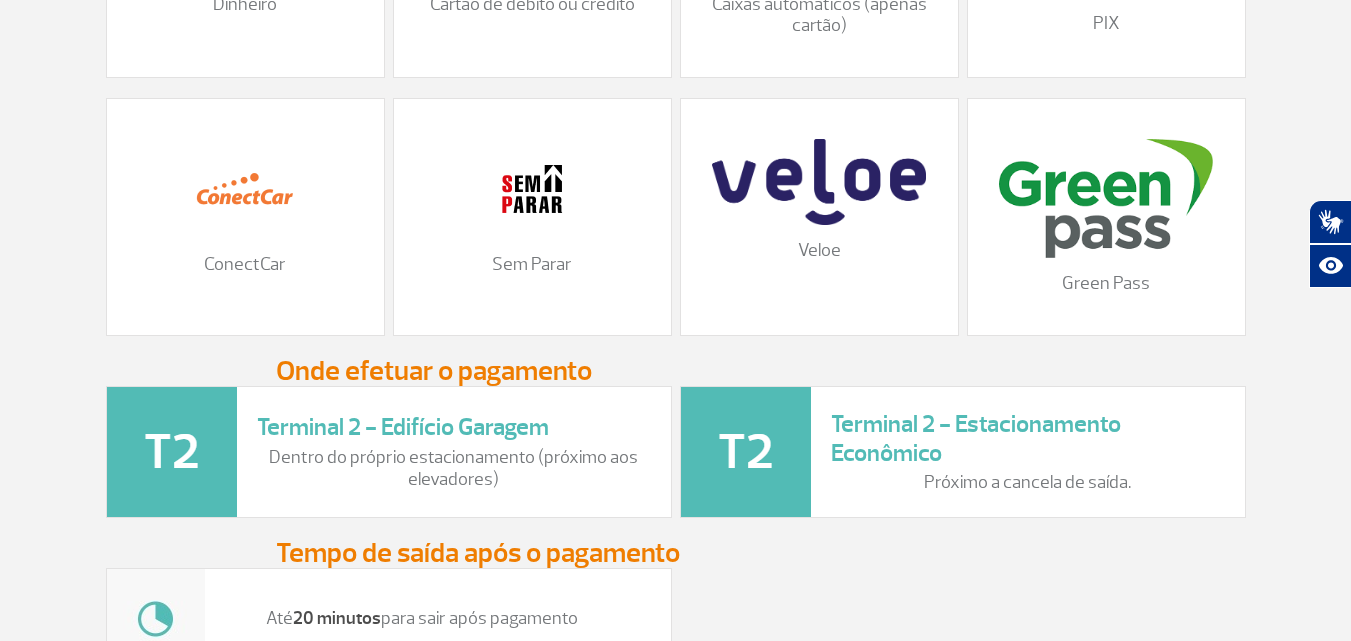 click on "PIX" at bounding box center (1106, -42) 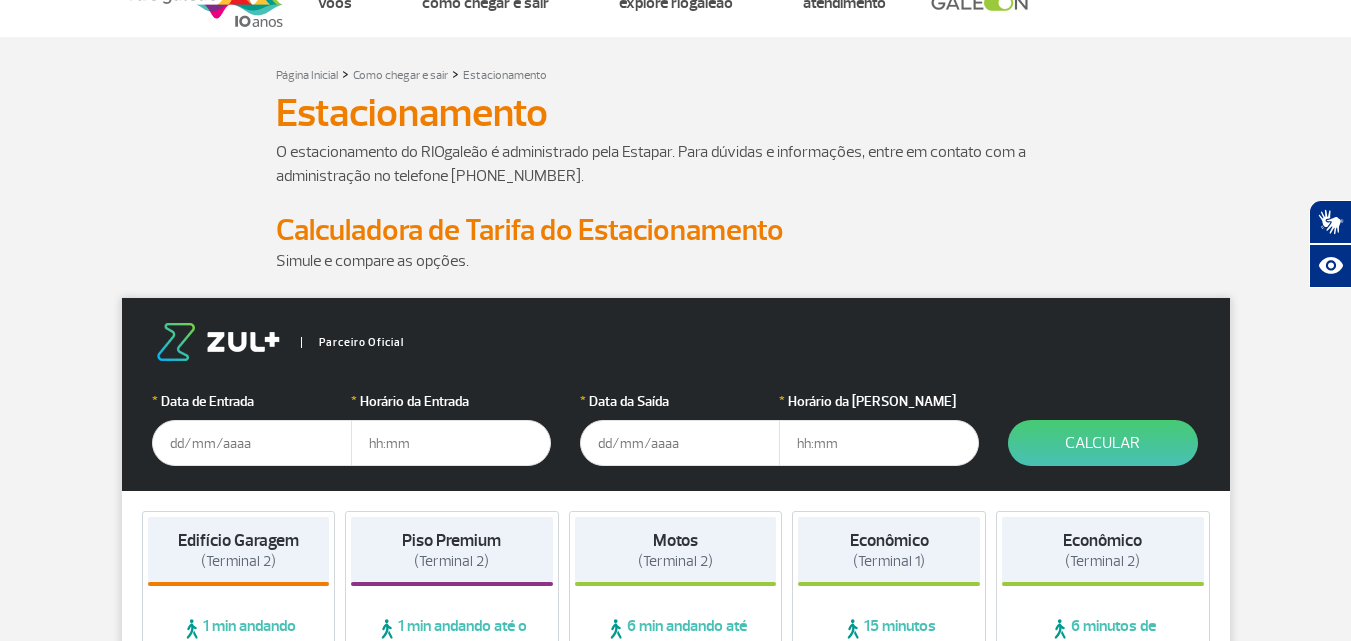 scroll, scrollTop: 0, scrollLeft: 0, axis: both 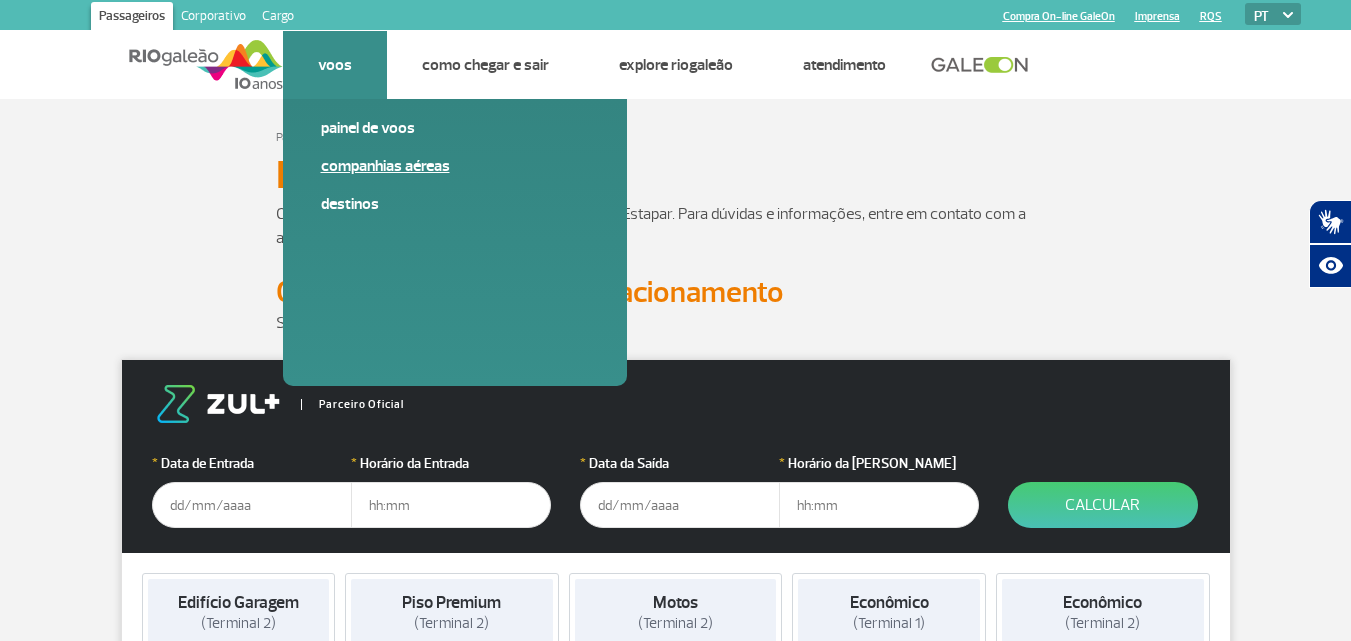 click on "Companhias Aéreas" at bounding box center (455, 174) 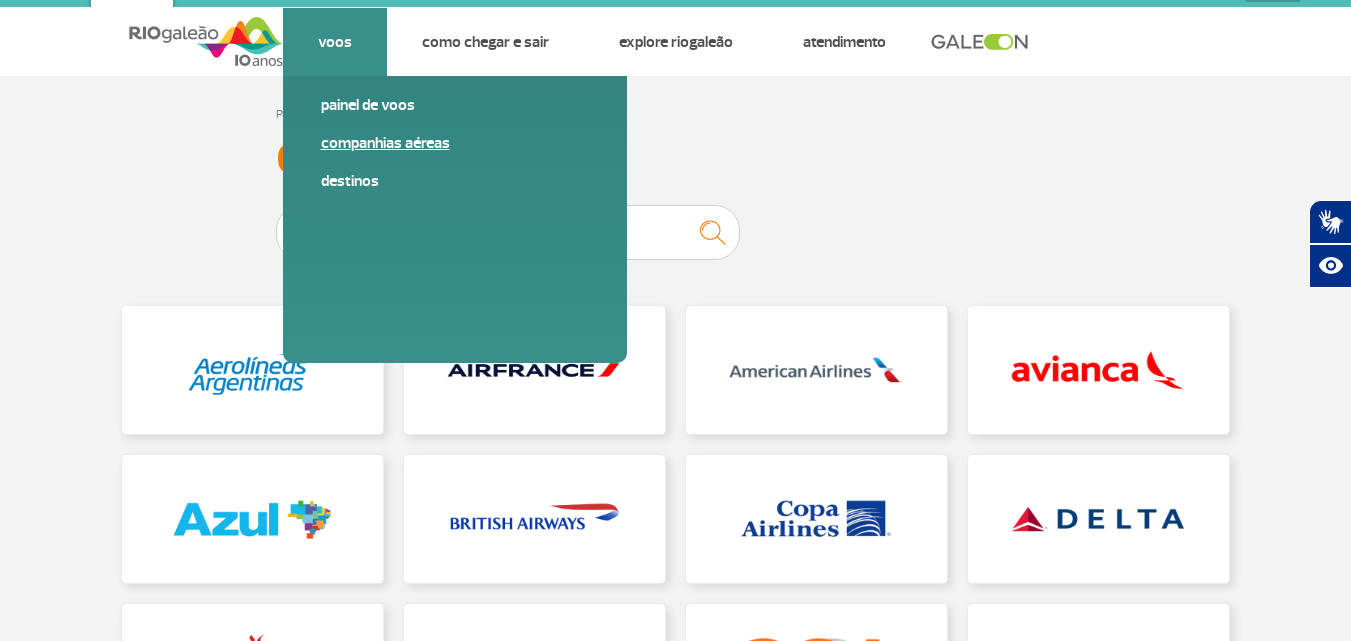 scroll, scrollTop: 0, scrollLeft: 0, axis: both 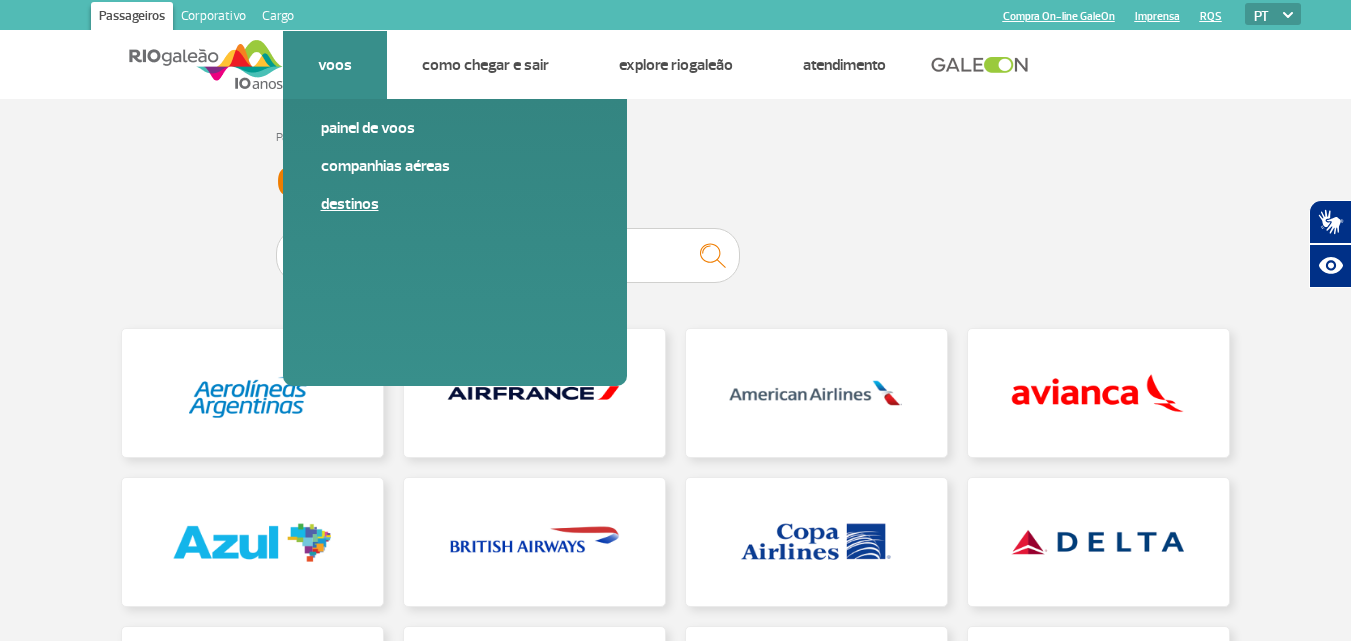 click on "Destinos" at bounding box center [455, 204] 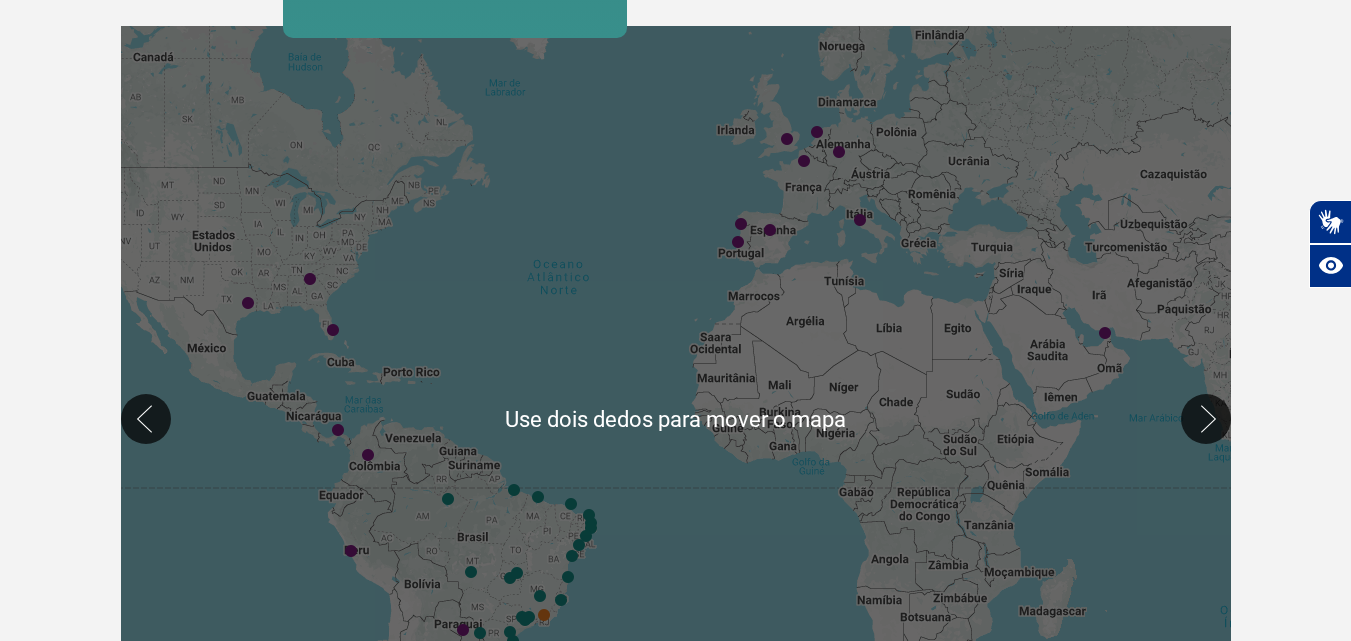 scroll, scrollTop: 360, scrollLeft: 0, axis: vertical 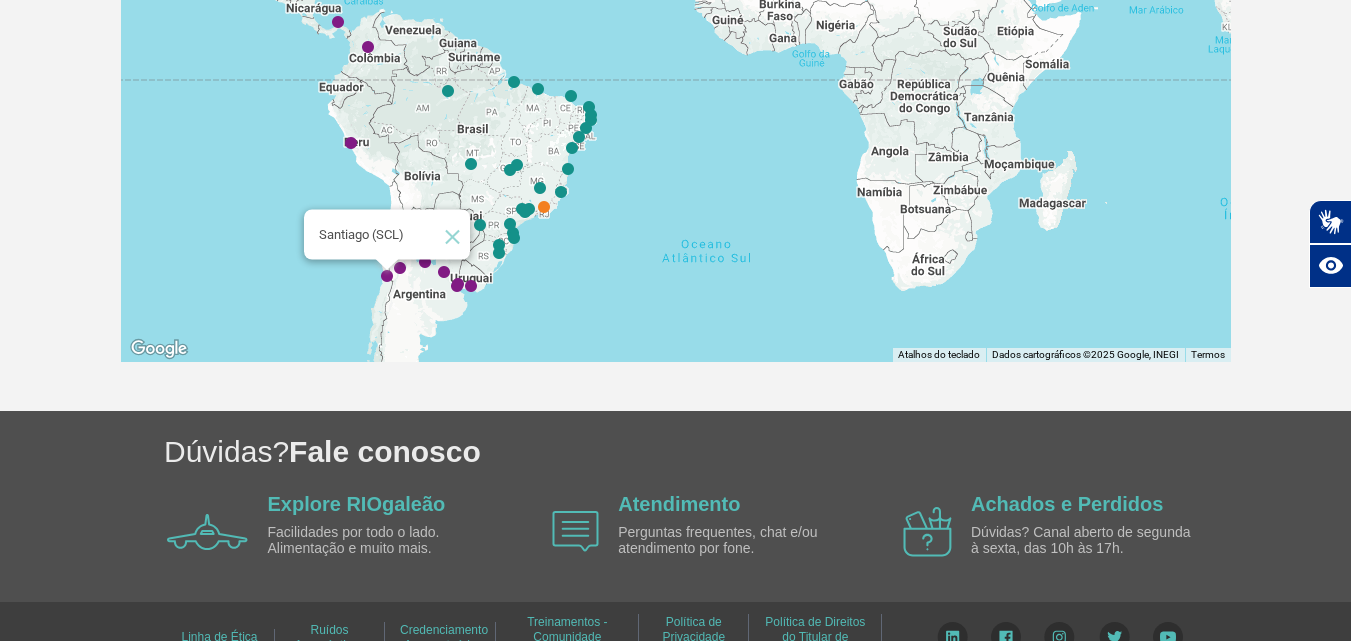 click 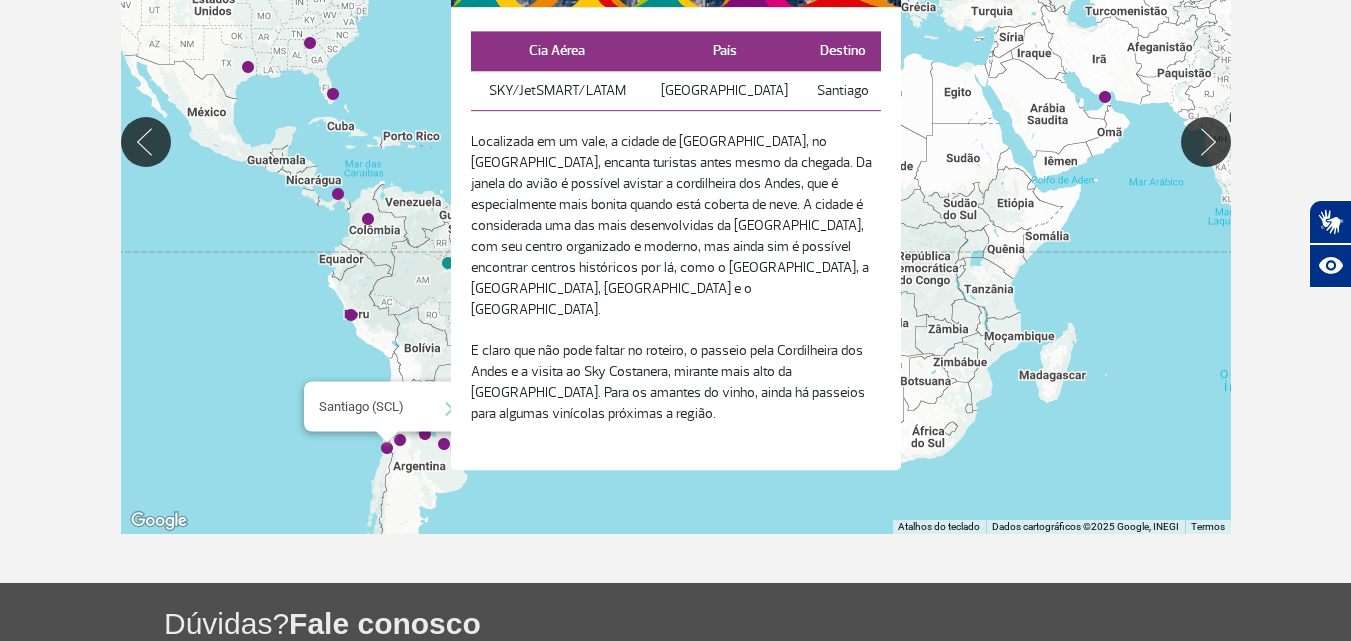 scroll, scrollTop: 639, scrollLeft: 0, axis: vertical 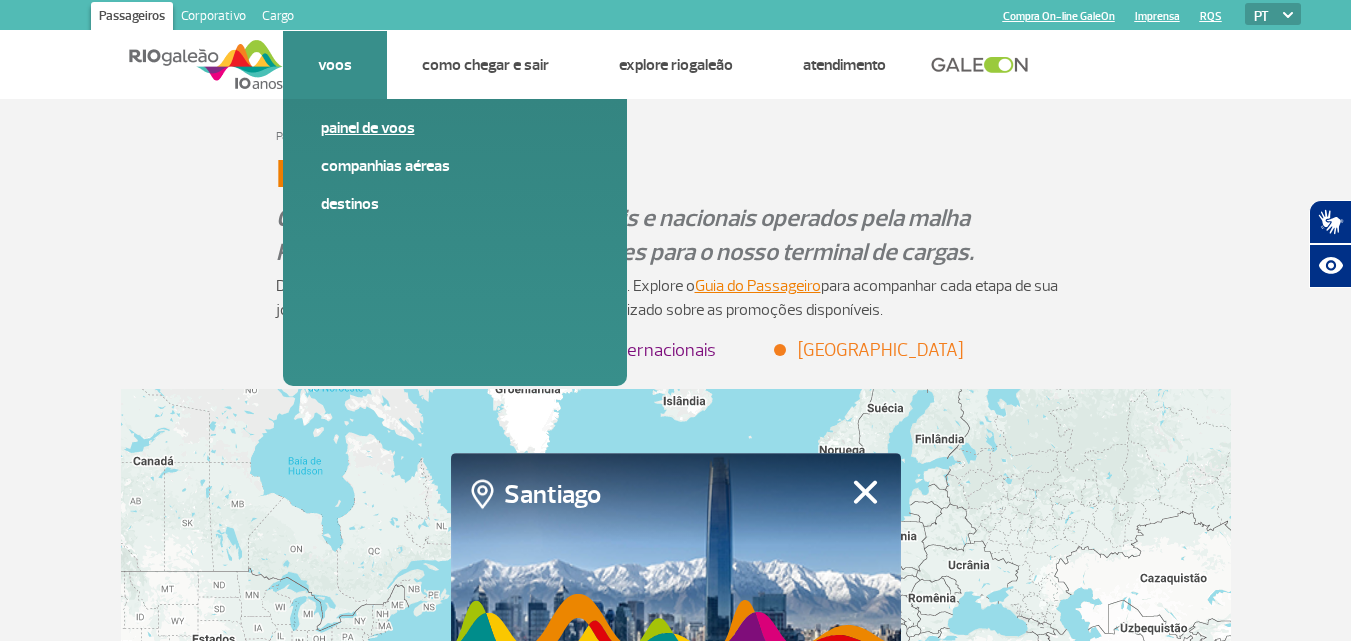 click on "Painel de voos" at bounding box center [455, 128] 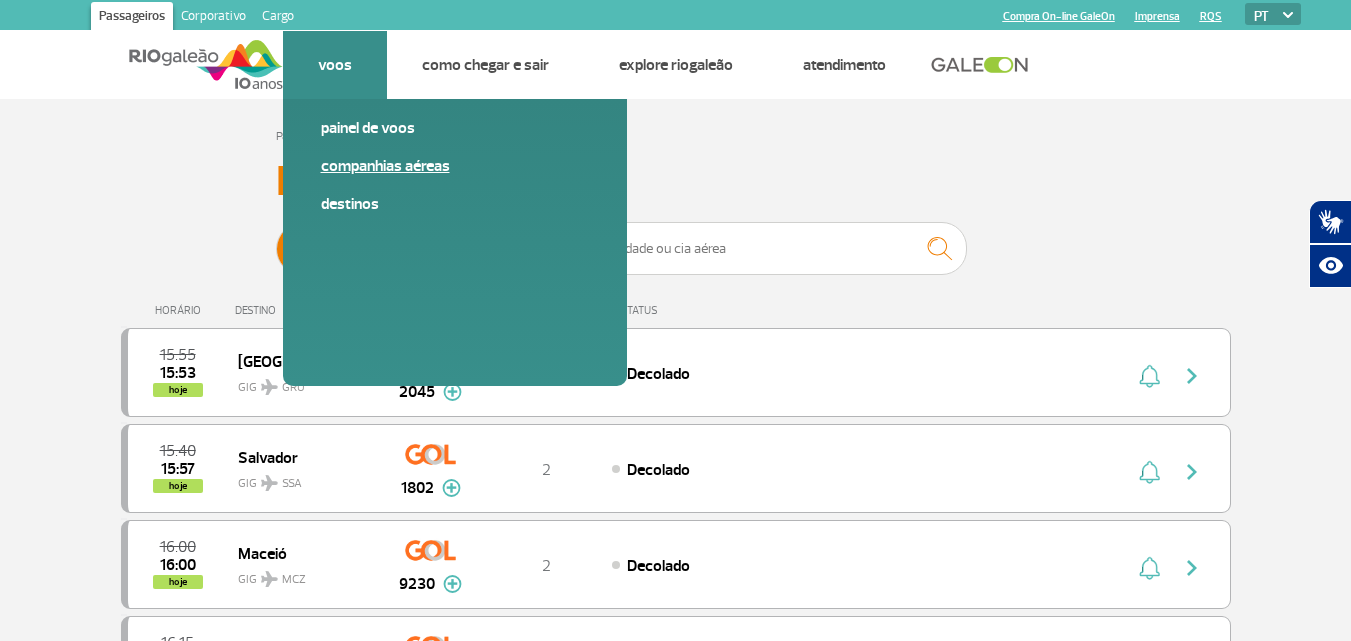 click on "Companhias Aéreas" at bounding box center (455, 166) 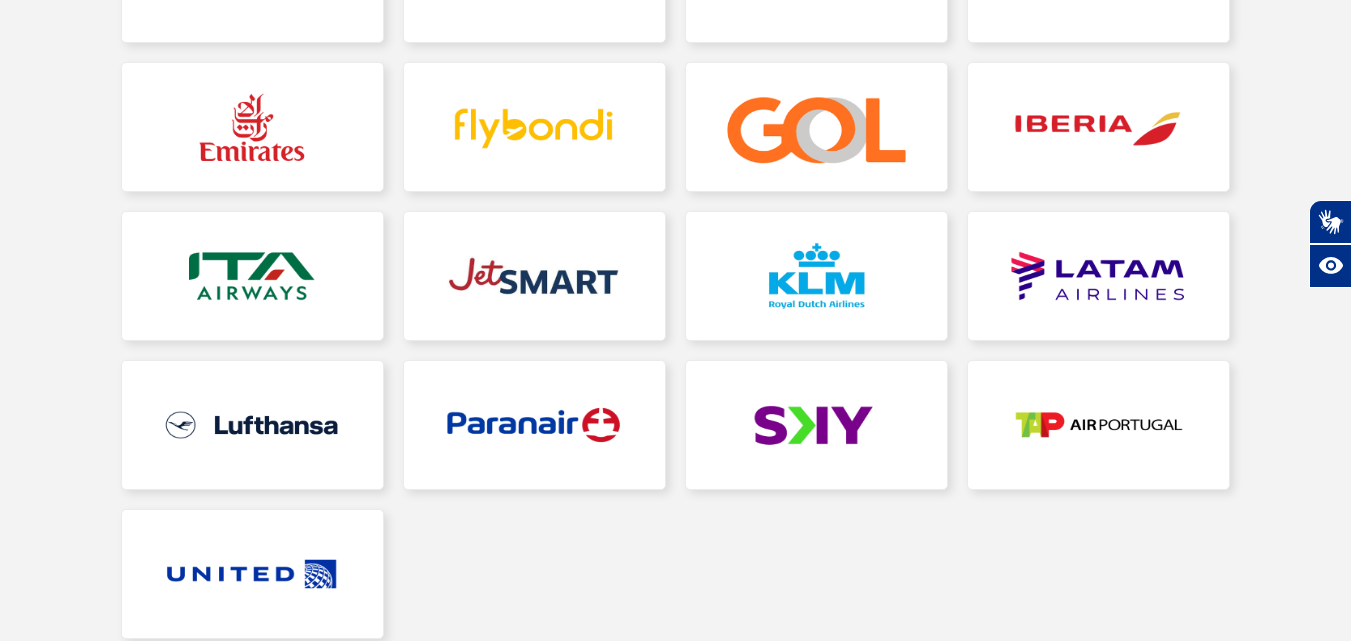 scroll, scrollTop: 571, scrollLeft: 0, axis: vertical 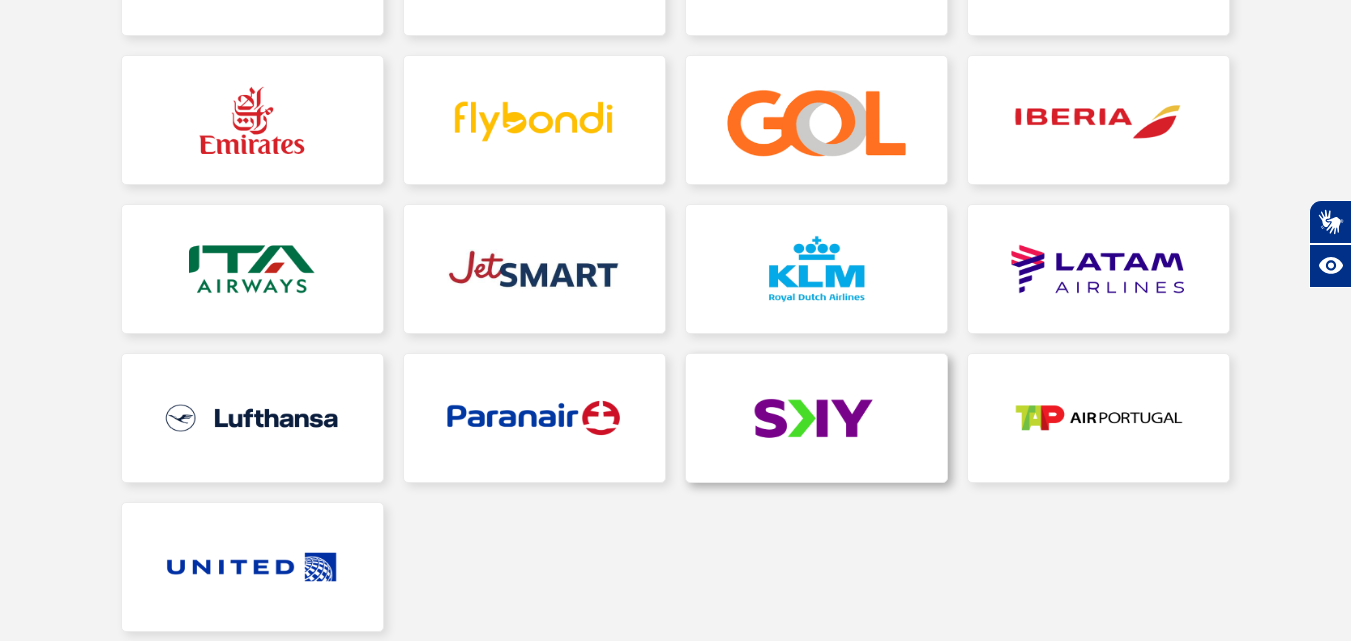 click at bounding box center [816, 418] 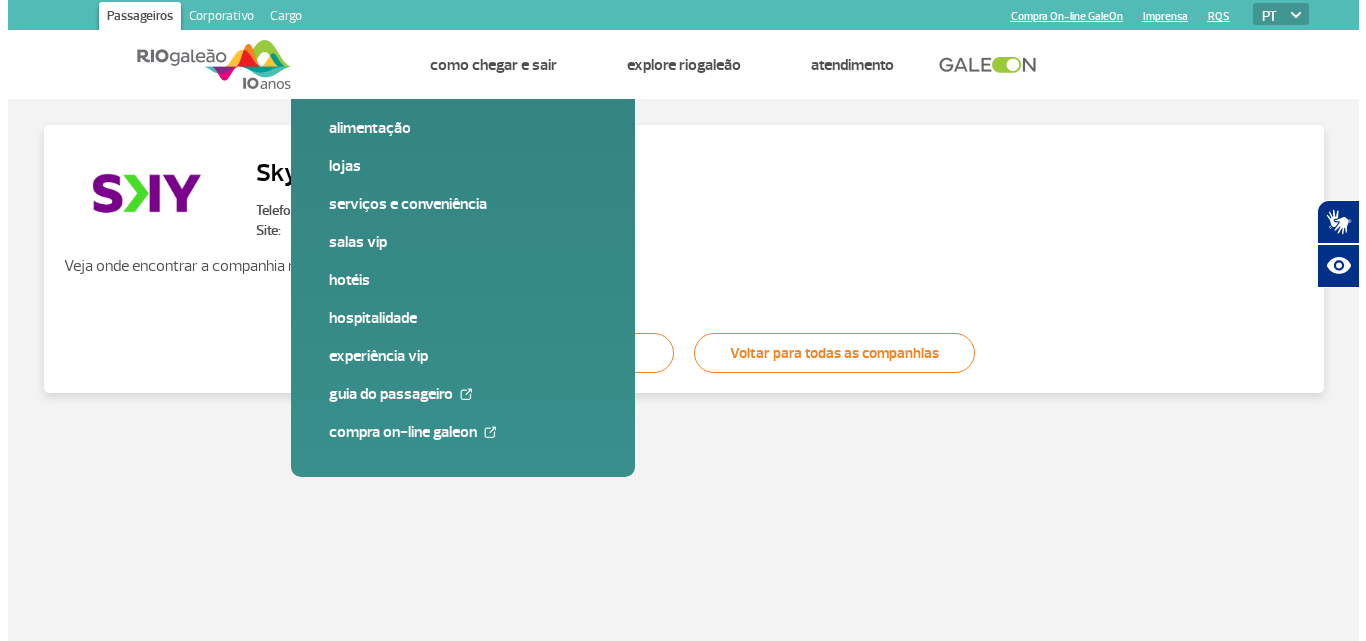 scroll, scrollTop: 0, scrollLeft: 0, axis: both 